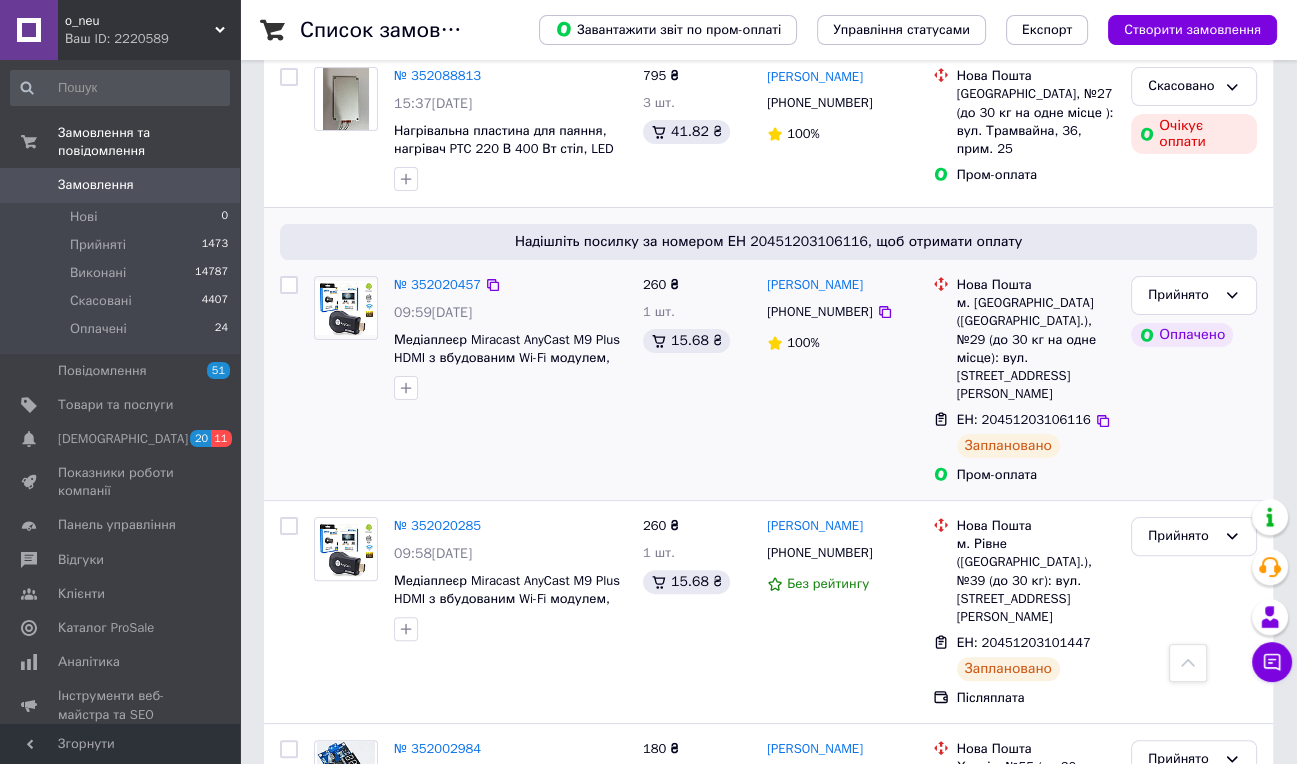 scroll, scrollTop: 0, scrollLeft: 0, axis: both 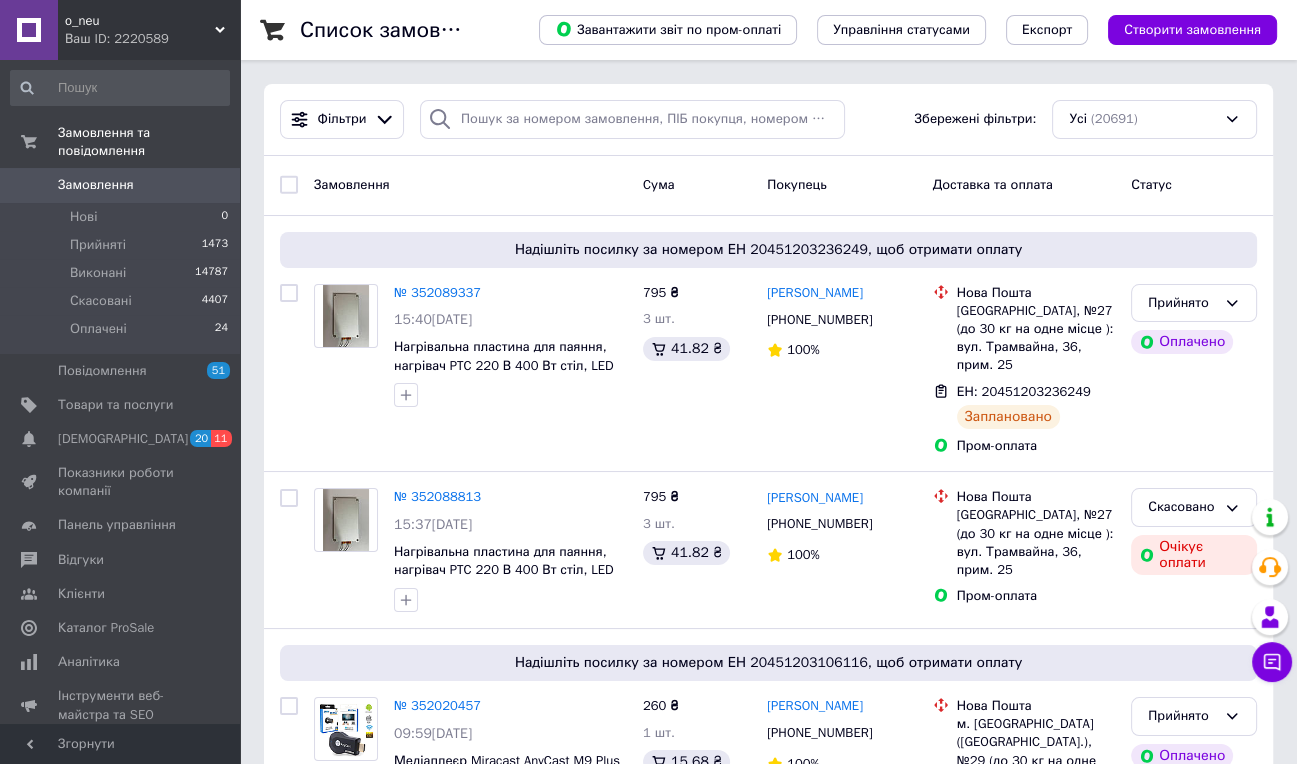 click on "Замовлення 0" at bounding box center [120, 185] 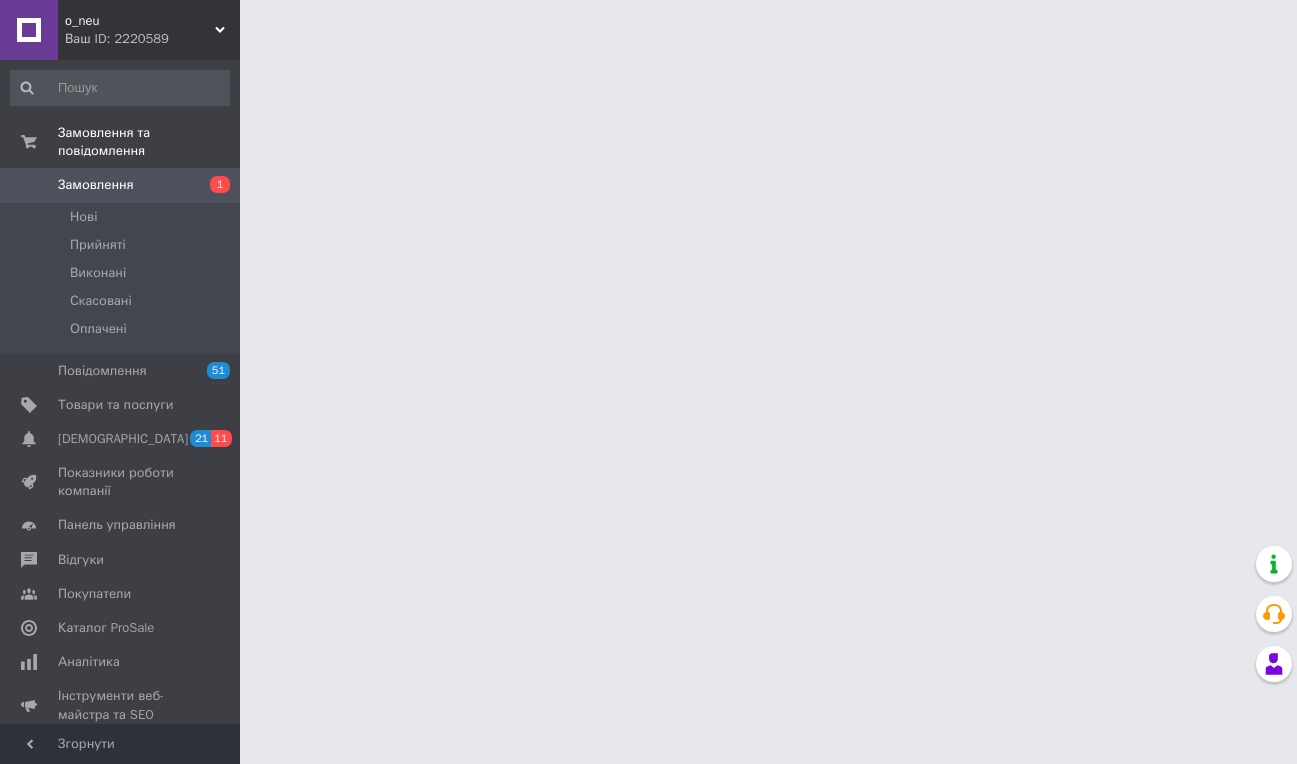 scroll, scrollTop: 0, scrollLeft: 0, axis: both 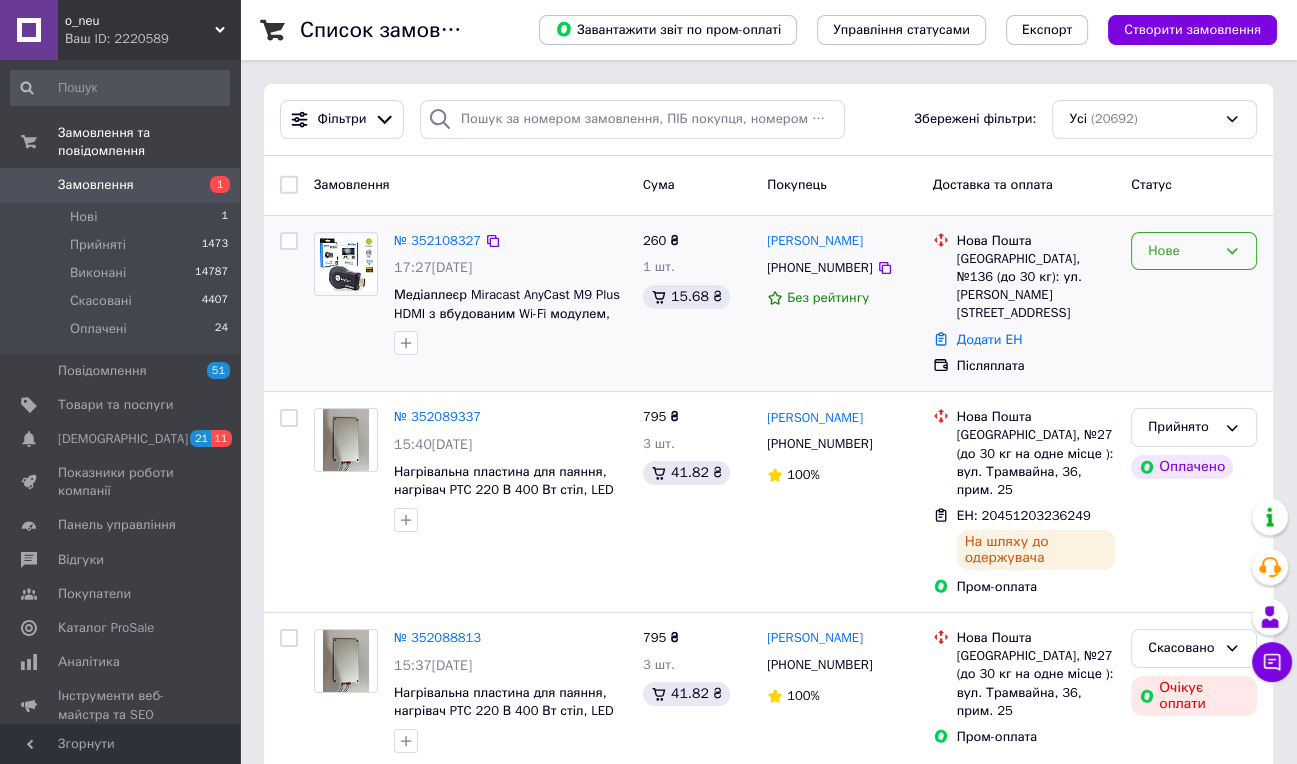 click on "Нове" at bounding box center (1194, 251) 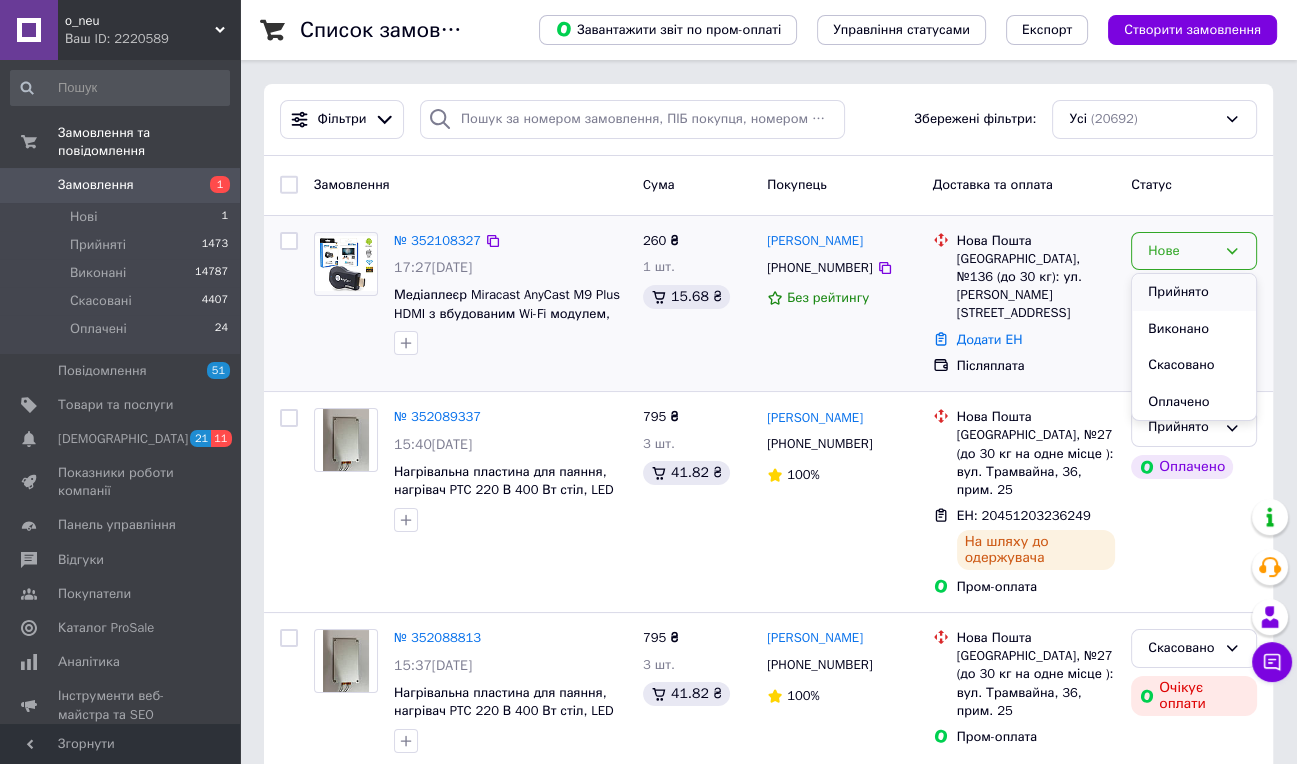 click on "Прийнято" at bounding box center (1194, 292) 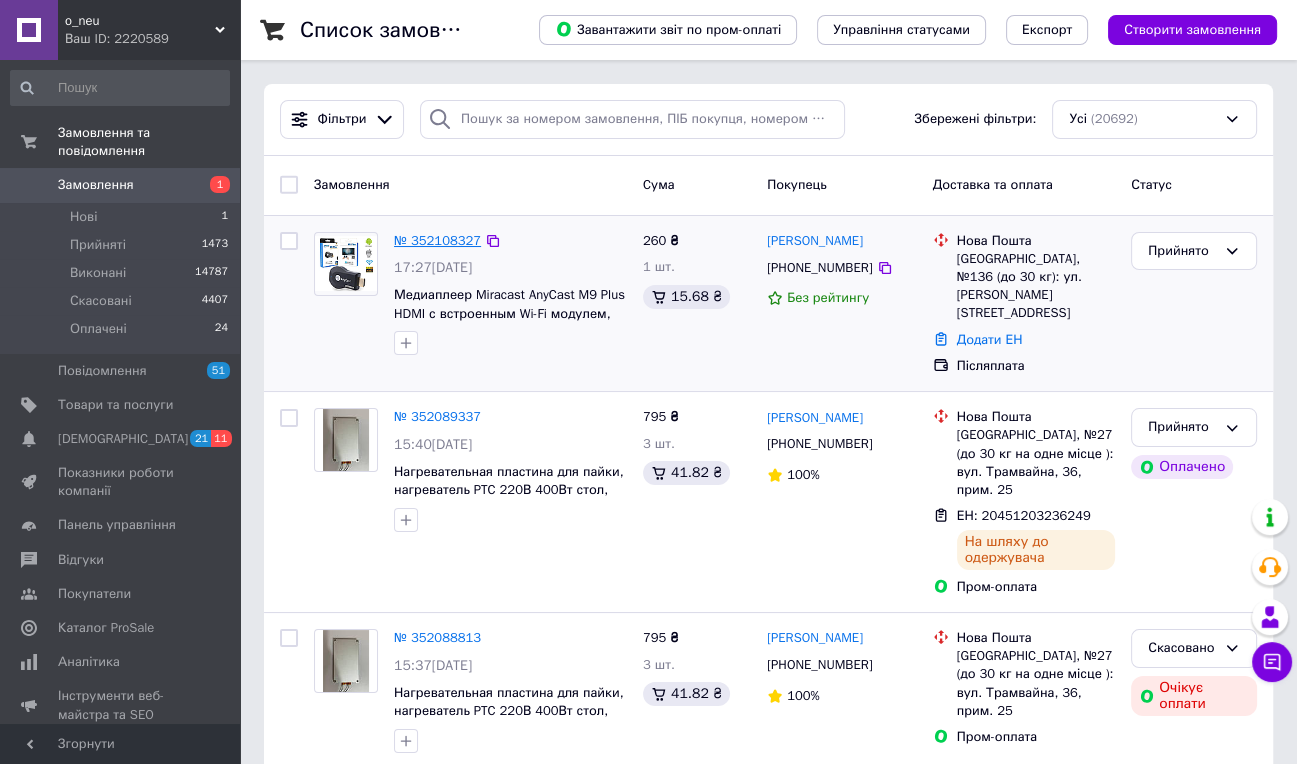 click on "№ 352108327" at bounding box center (437, 240) 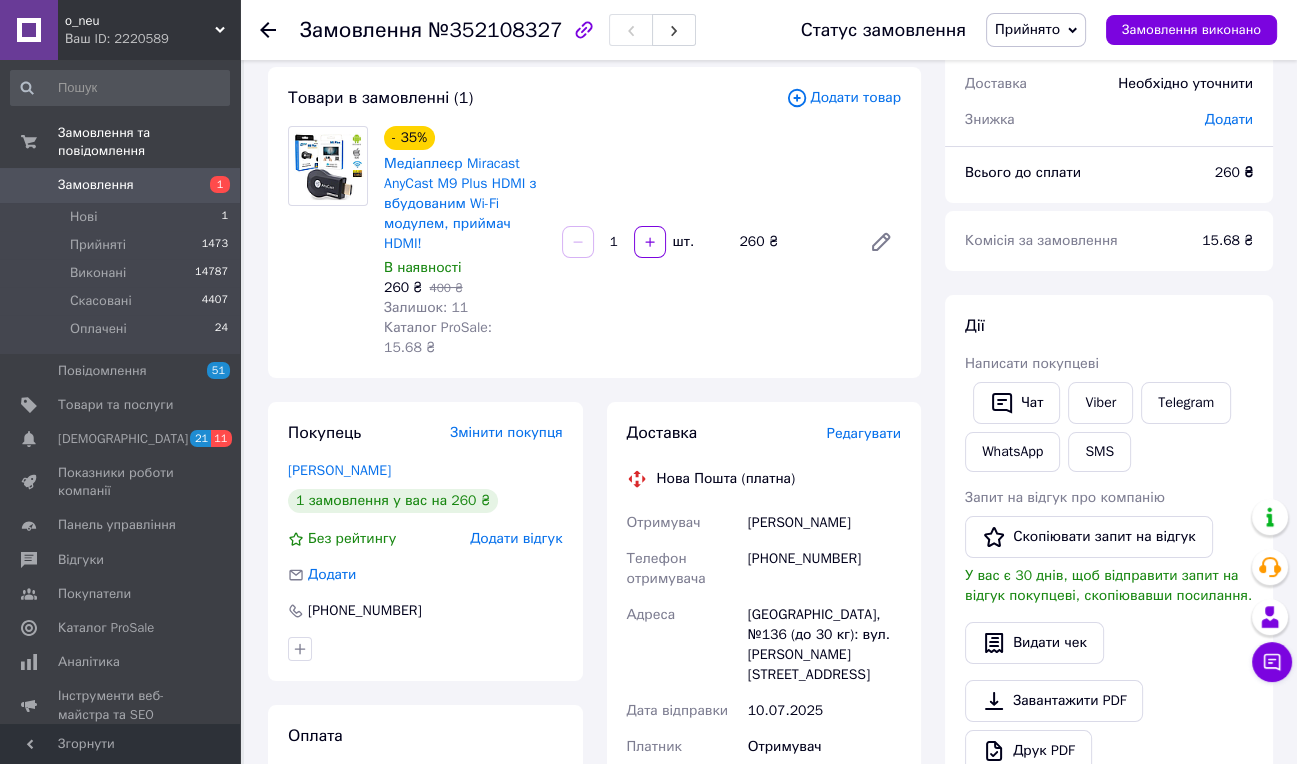 scroll, scrollTop: 0, scrollLeft: 0, axis: both 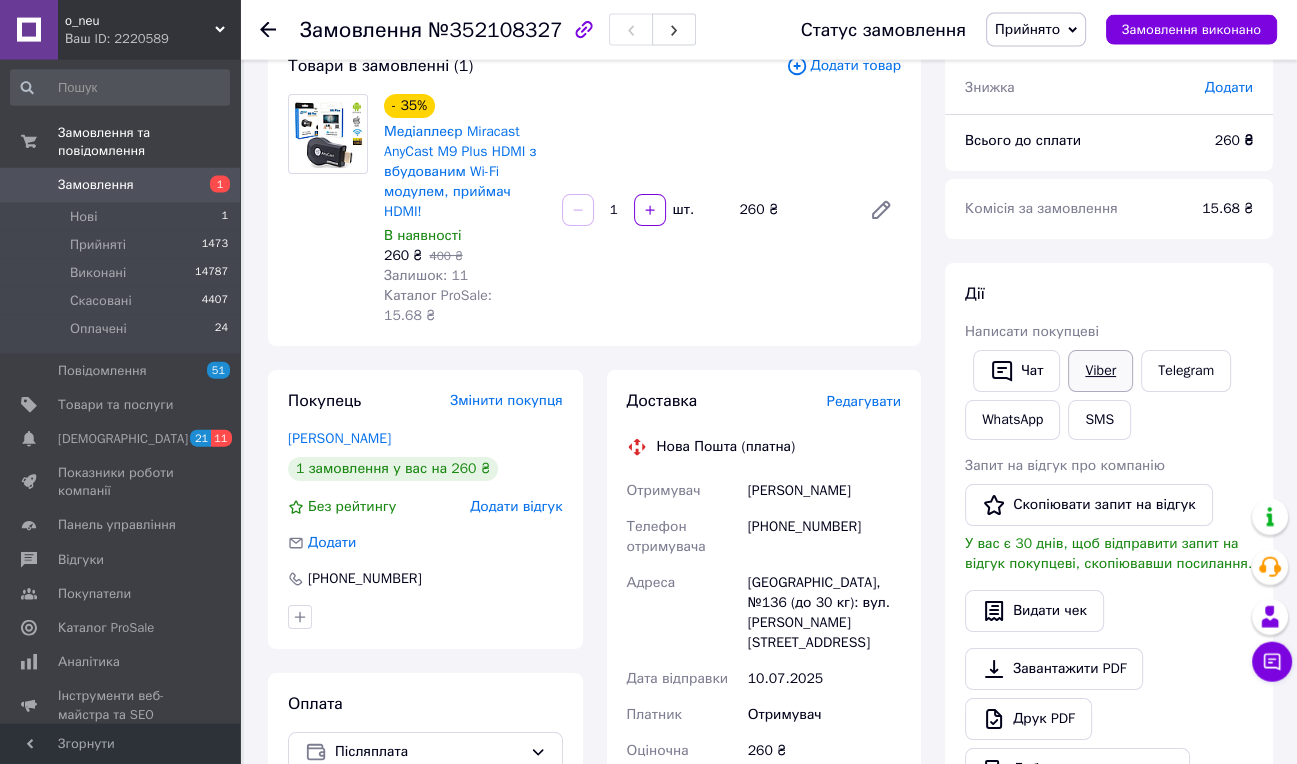 click on "Viber" at bounding box center [1100, 371] 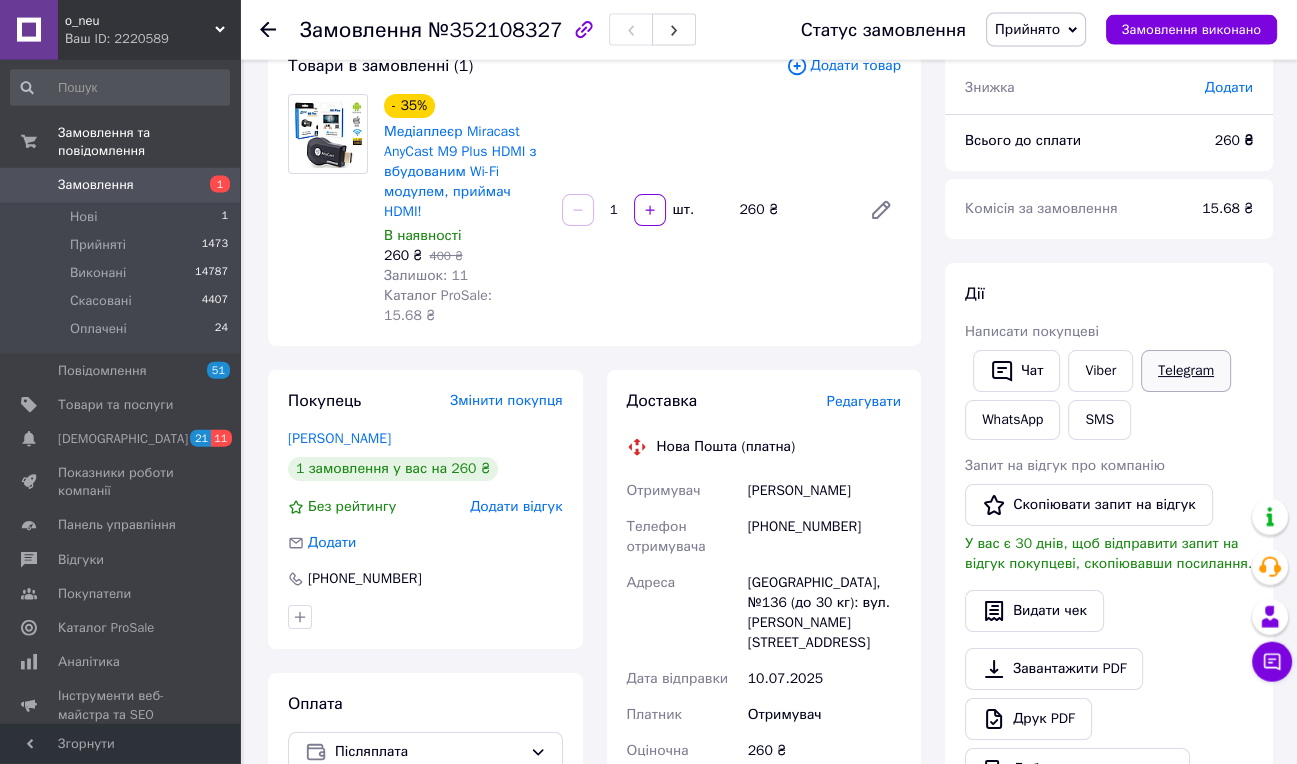 click on "Telegram" at bounding box center (1186, 371) 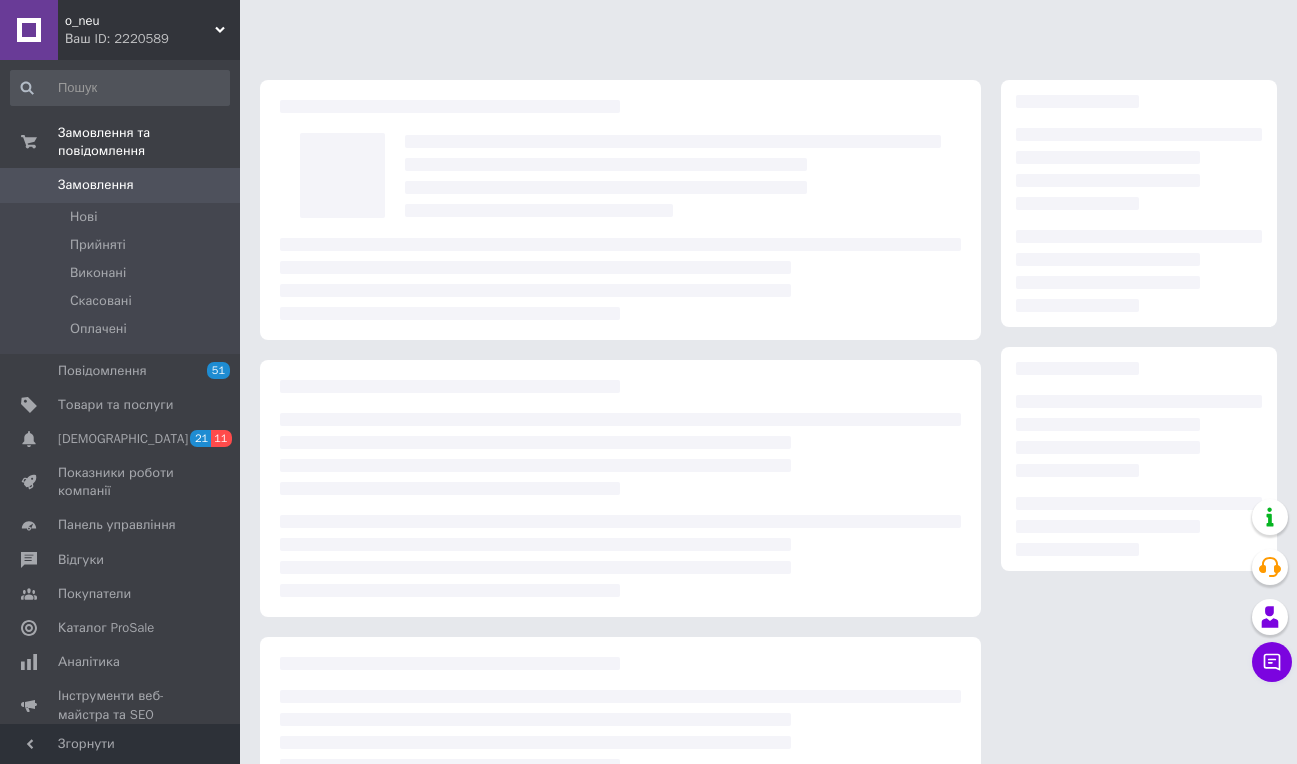 scroll, scrollTop: 0, scrollLeft: 0, axis: both 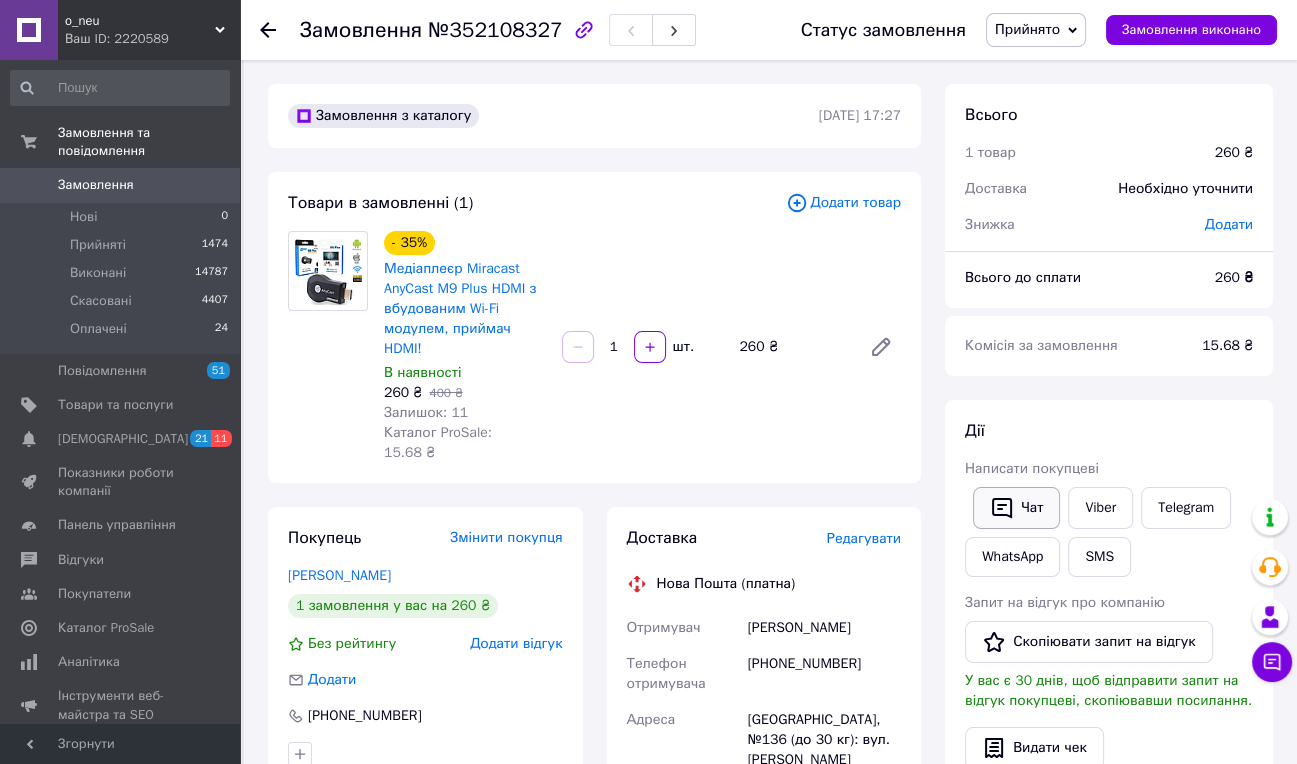 click on "Чат" at bounding box center (1016, 508) 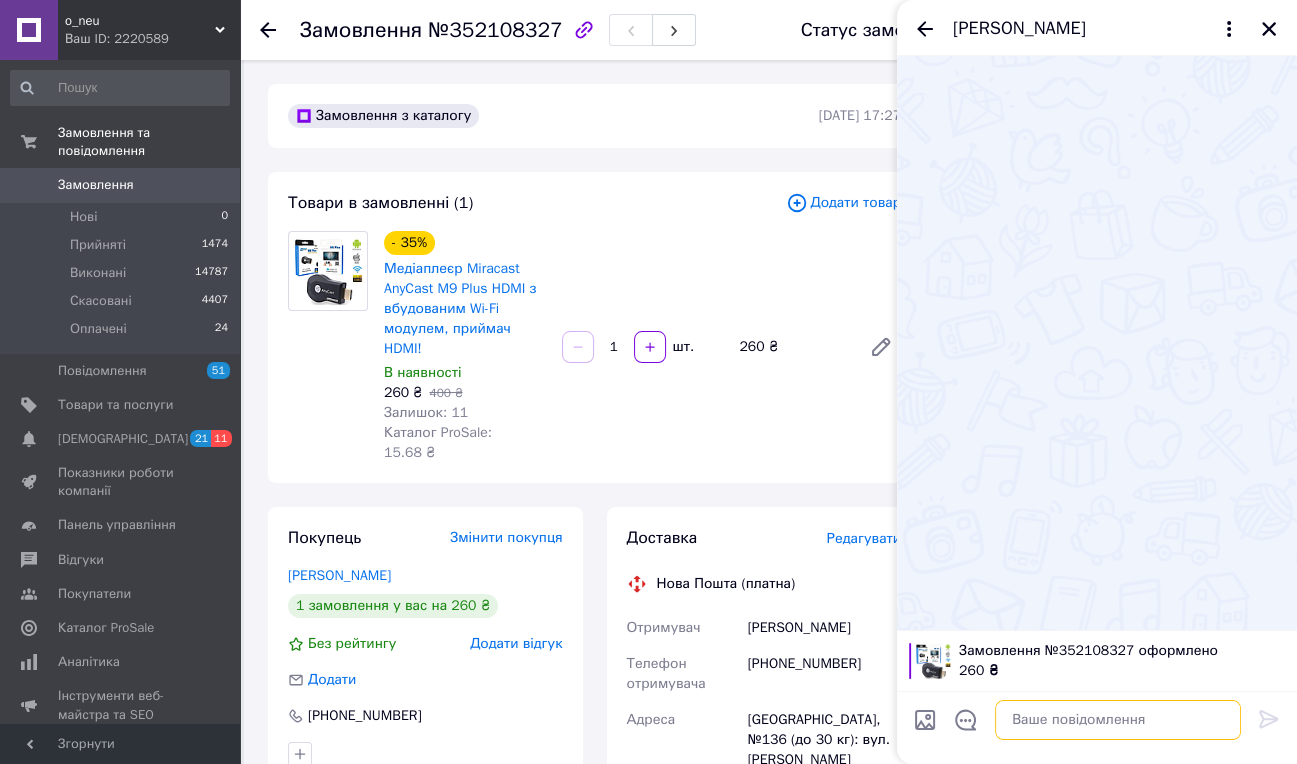paste on "Вітаю!
Замовлення актуальне" 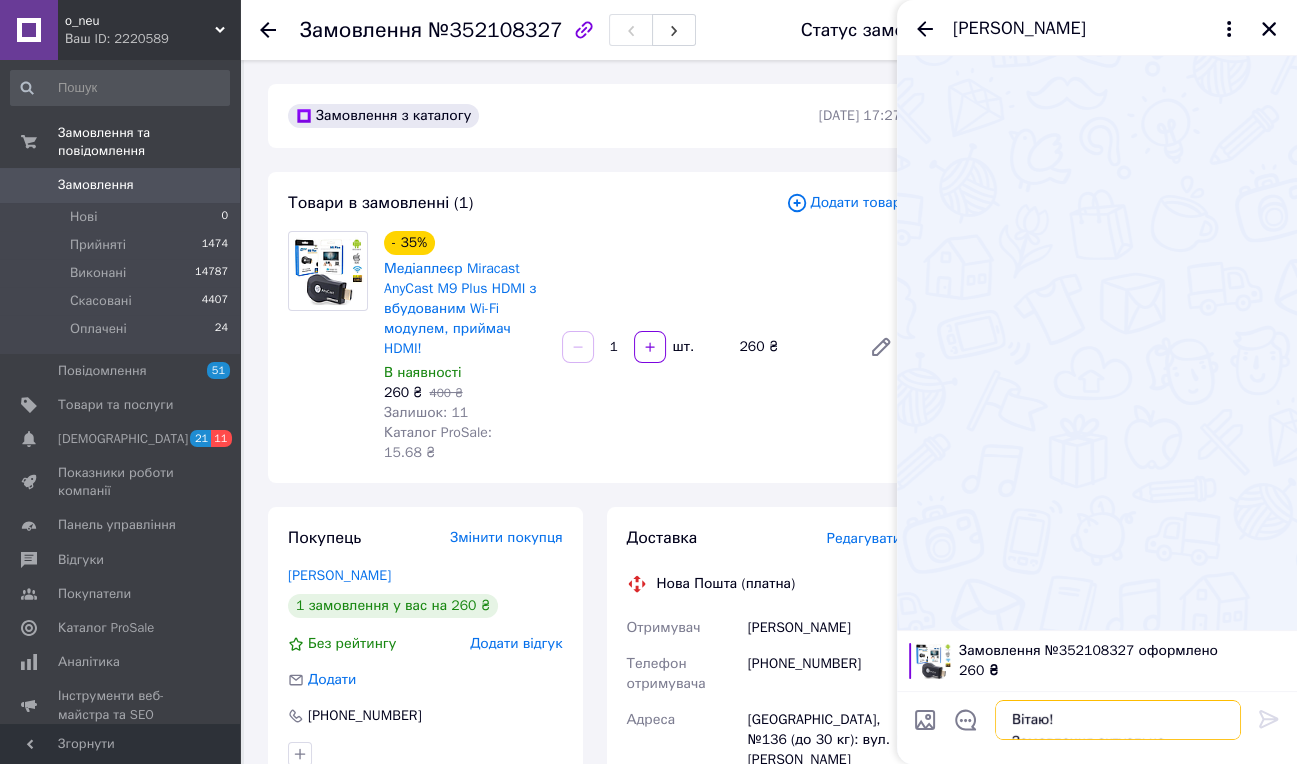 scroll, scrollTop: 12, scrollLeft: 0, axis: vertical 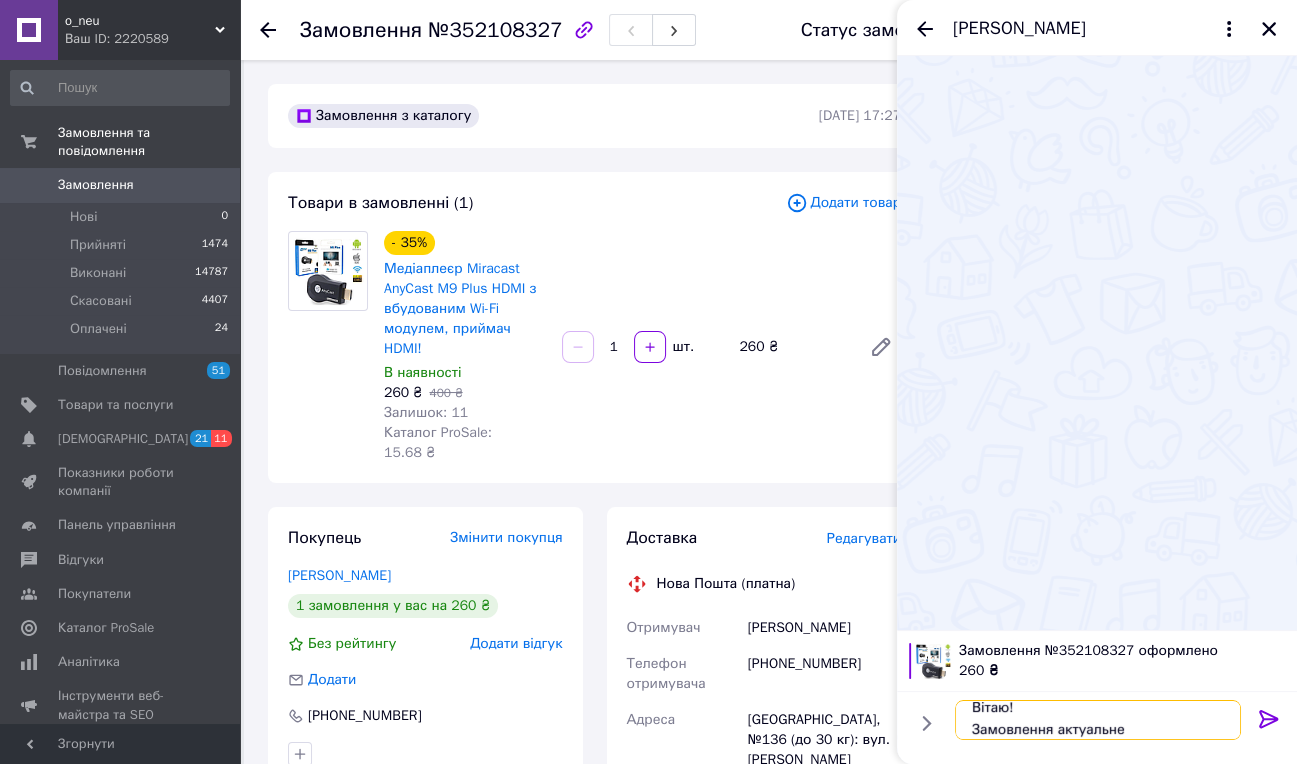 type on "Вітаю!
Замовлення актуальне" 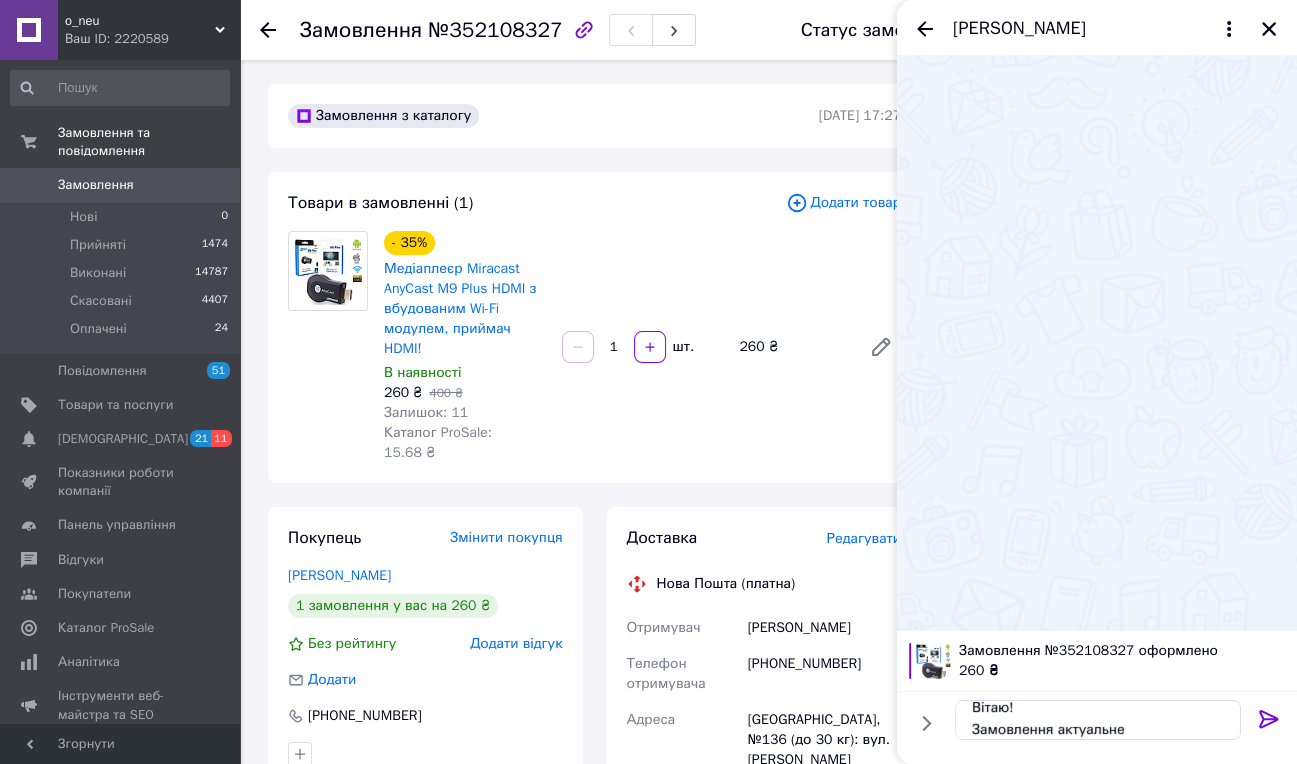 click 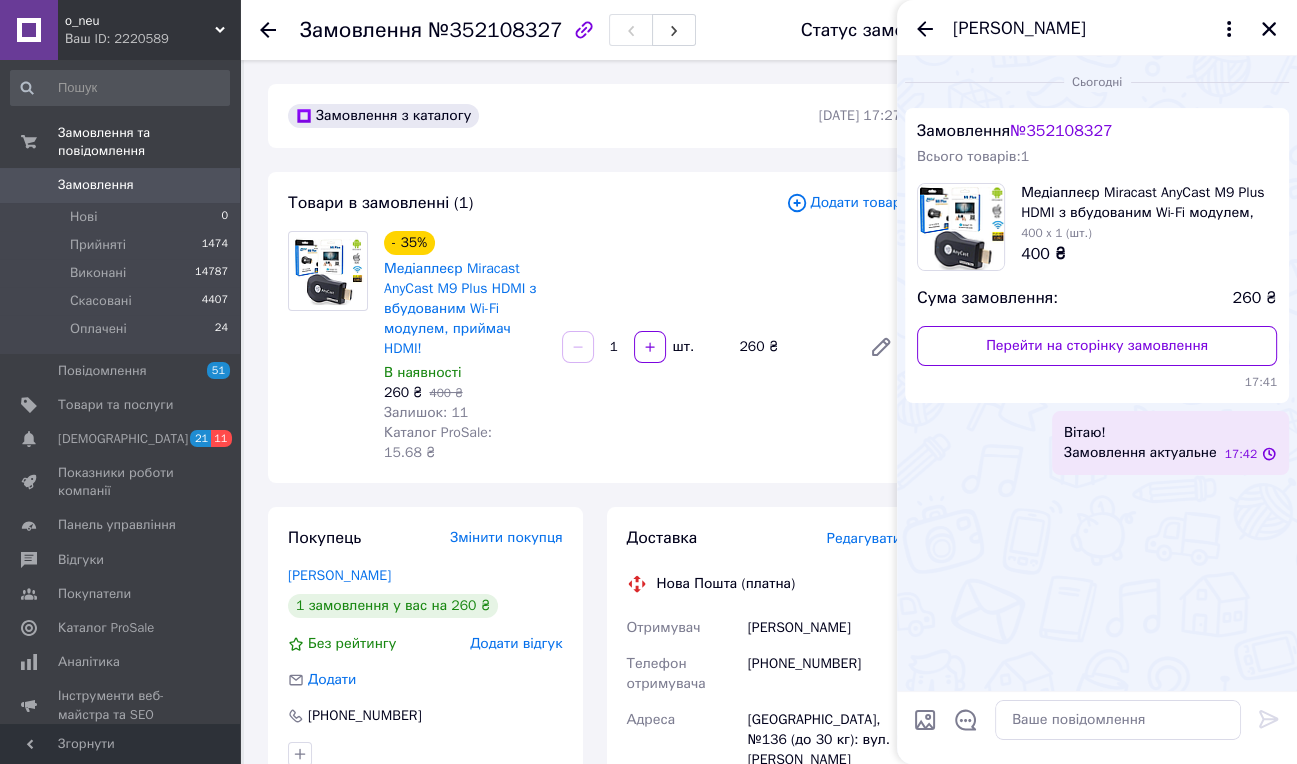 scroll, scrollTop: 0, scrollLeft: 0, axis: both 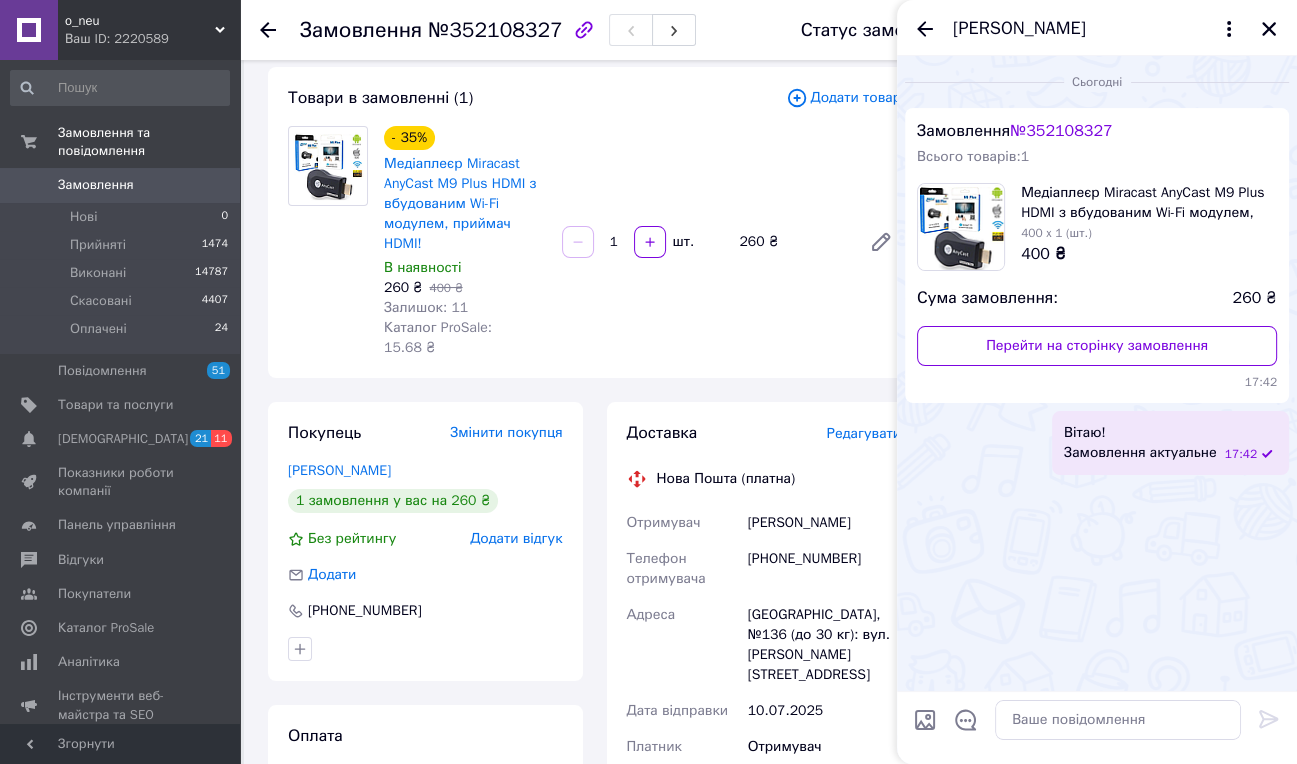 click on "Замовлення" at bounding box center (96, 185) 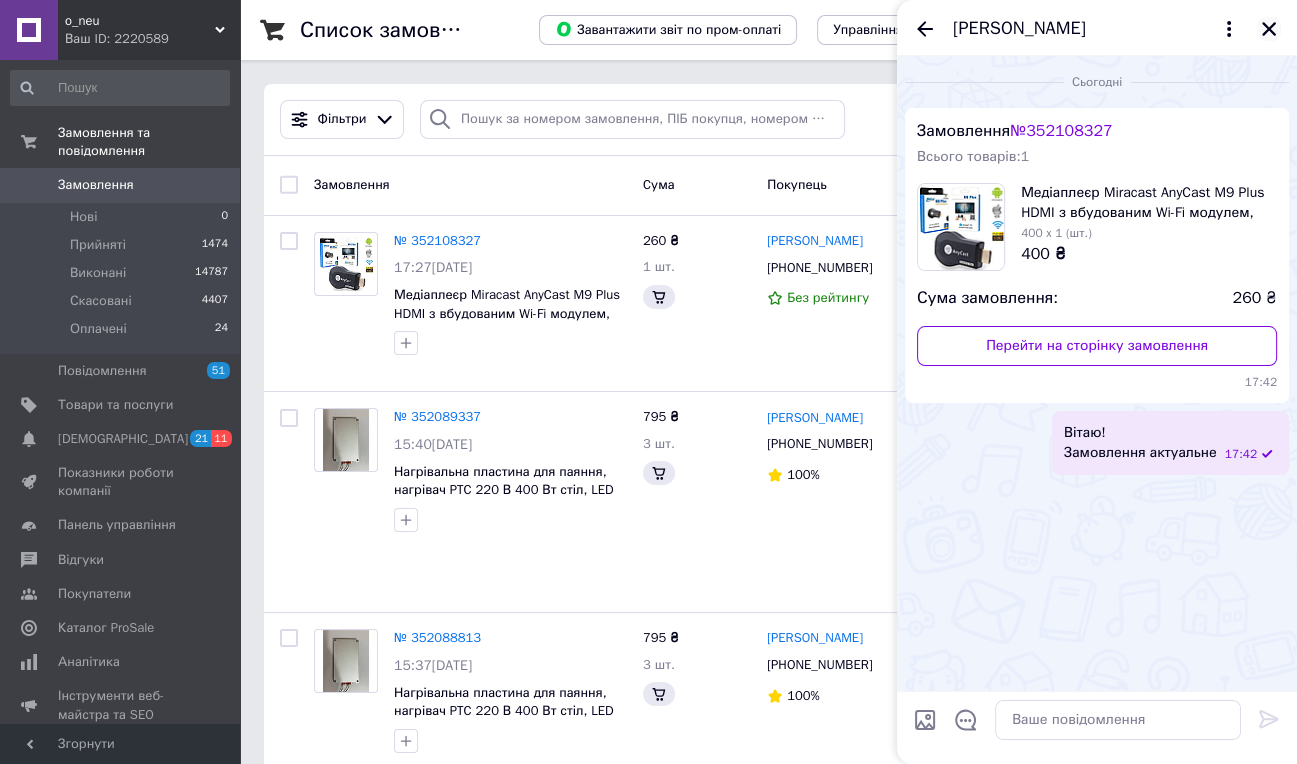 click 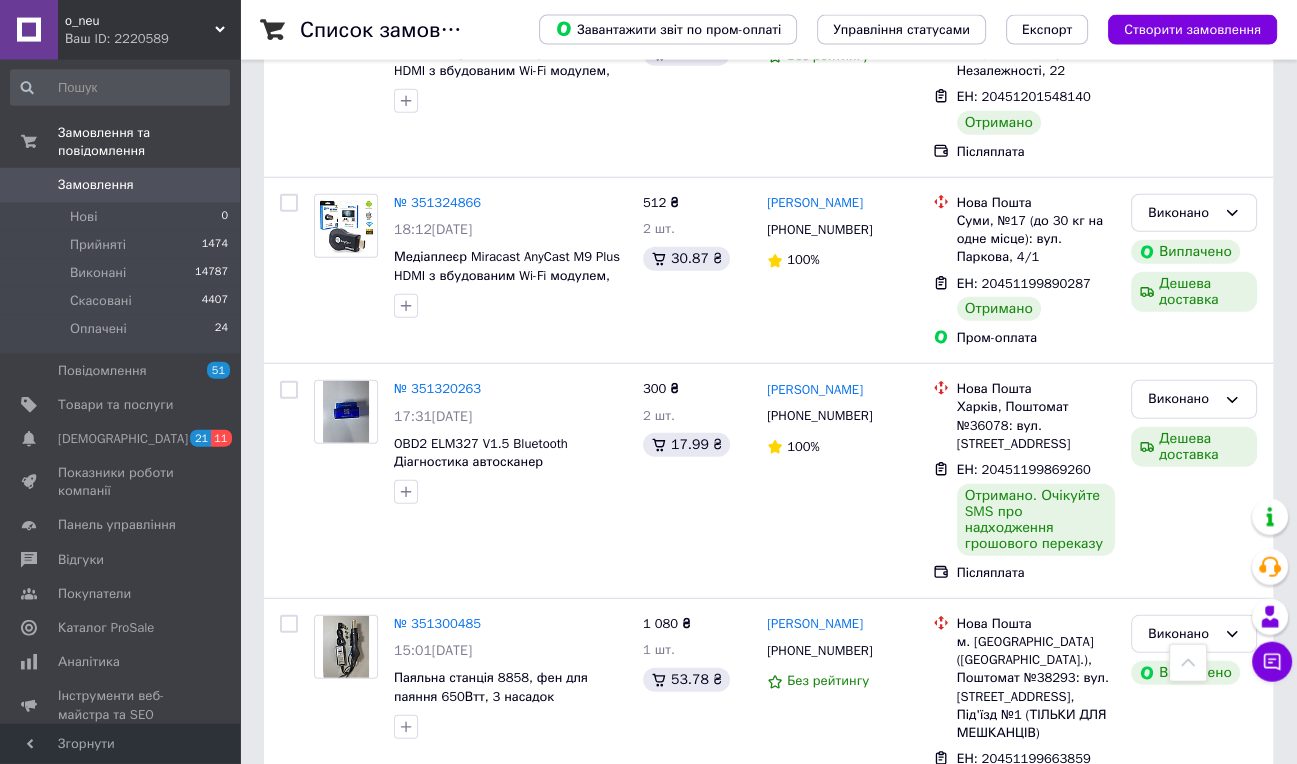 scroll, scrollTop: 5586, scrollLeft: 0, axis: vertical 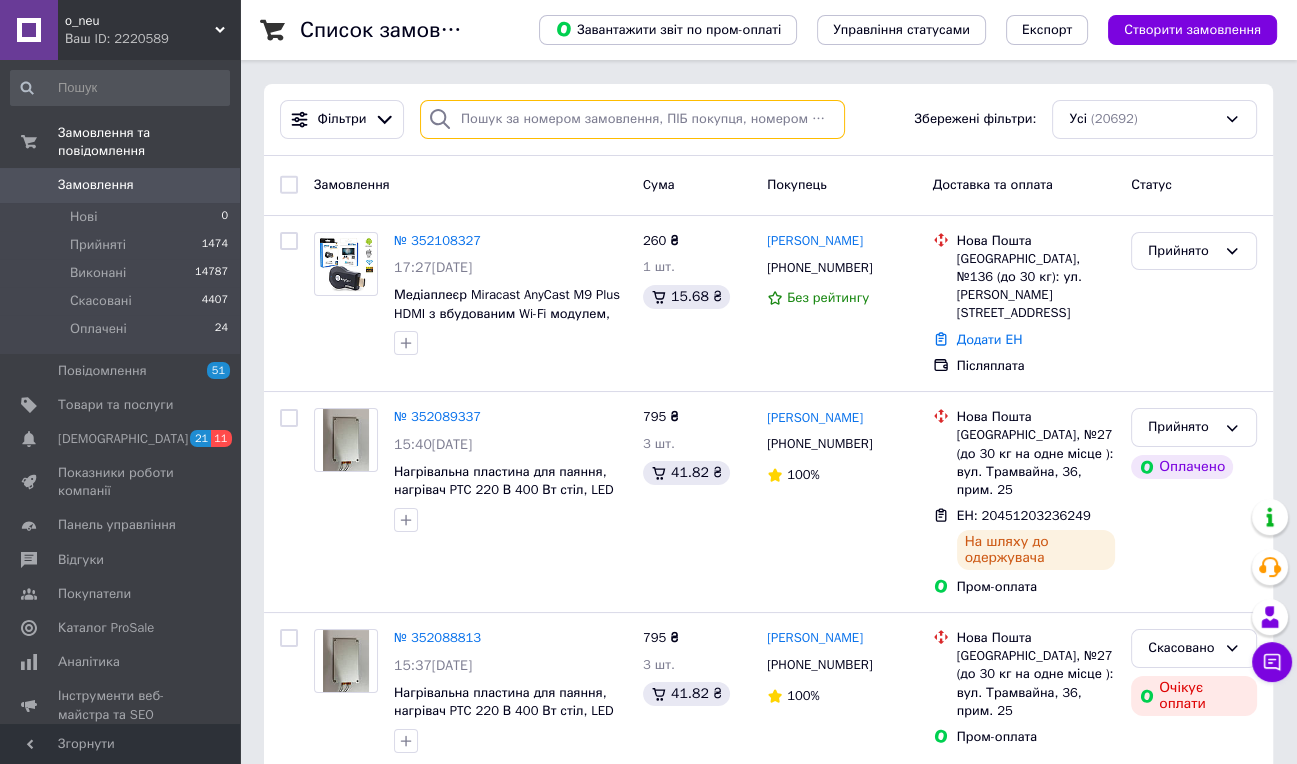 click at bounding box center [632, 119] 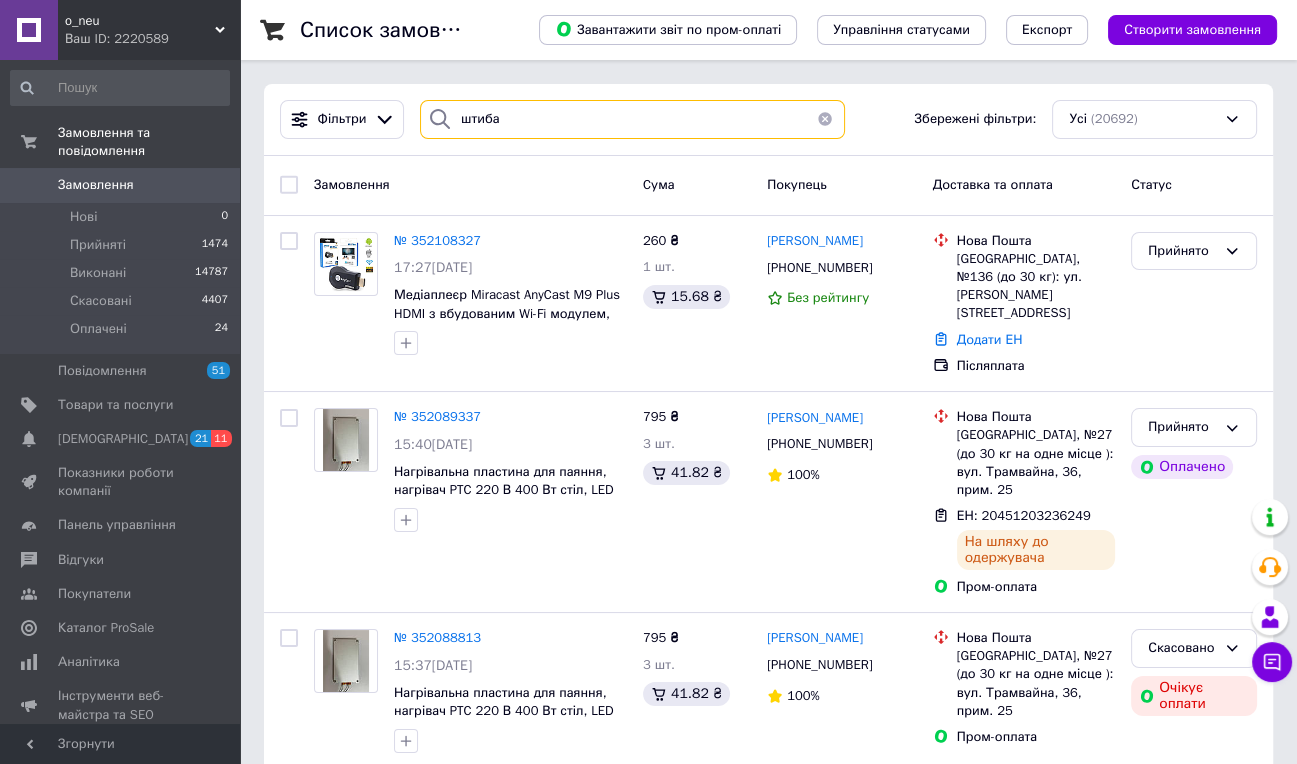 type on "штиба" 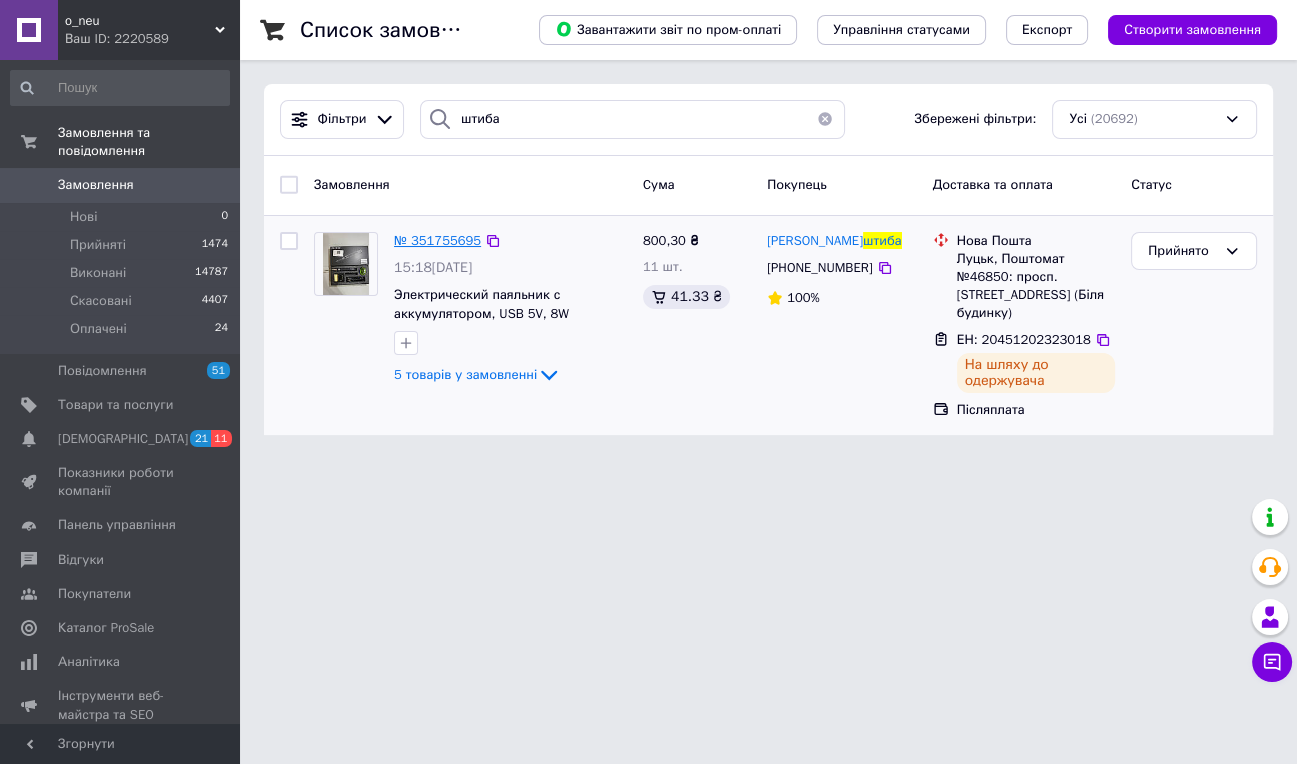 click on "№ 351755695" at bounding box center [437, 240] 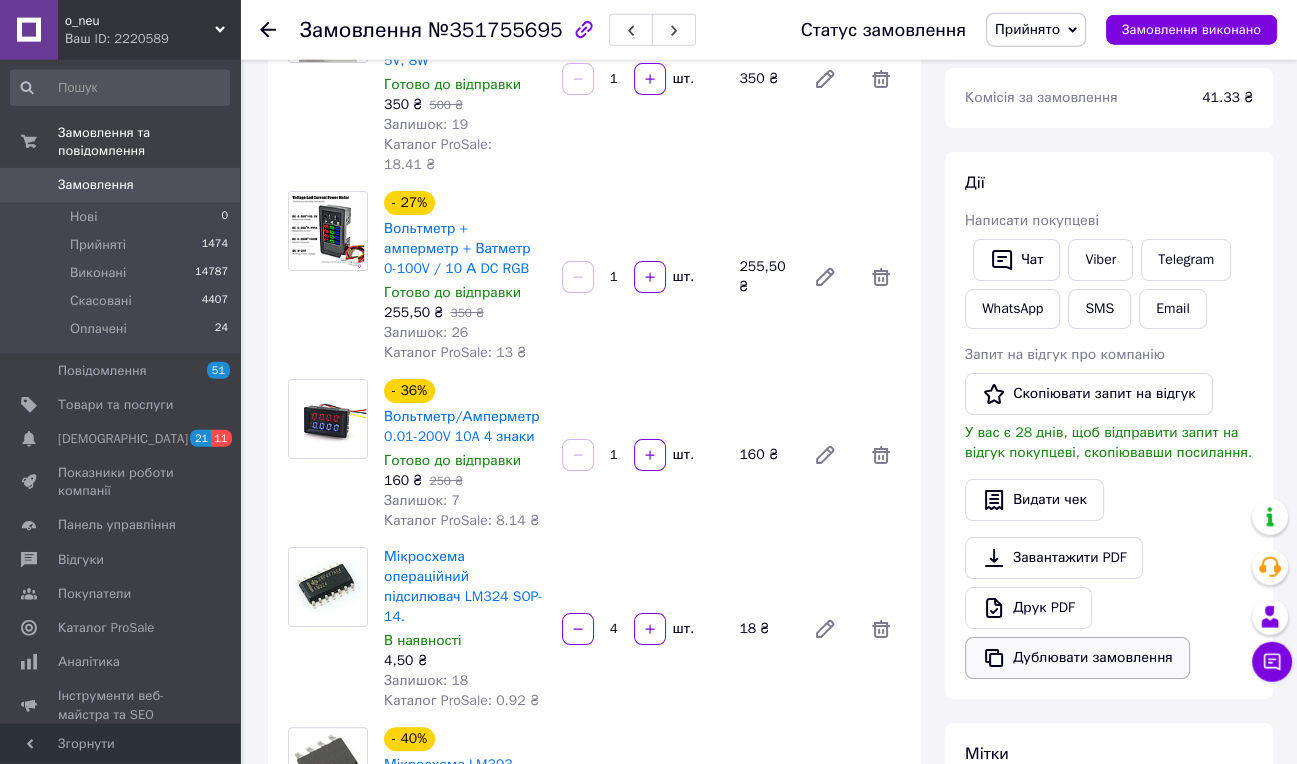 scroll, scrollTop: 109, scrollLeft: 0, axis: vertical 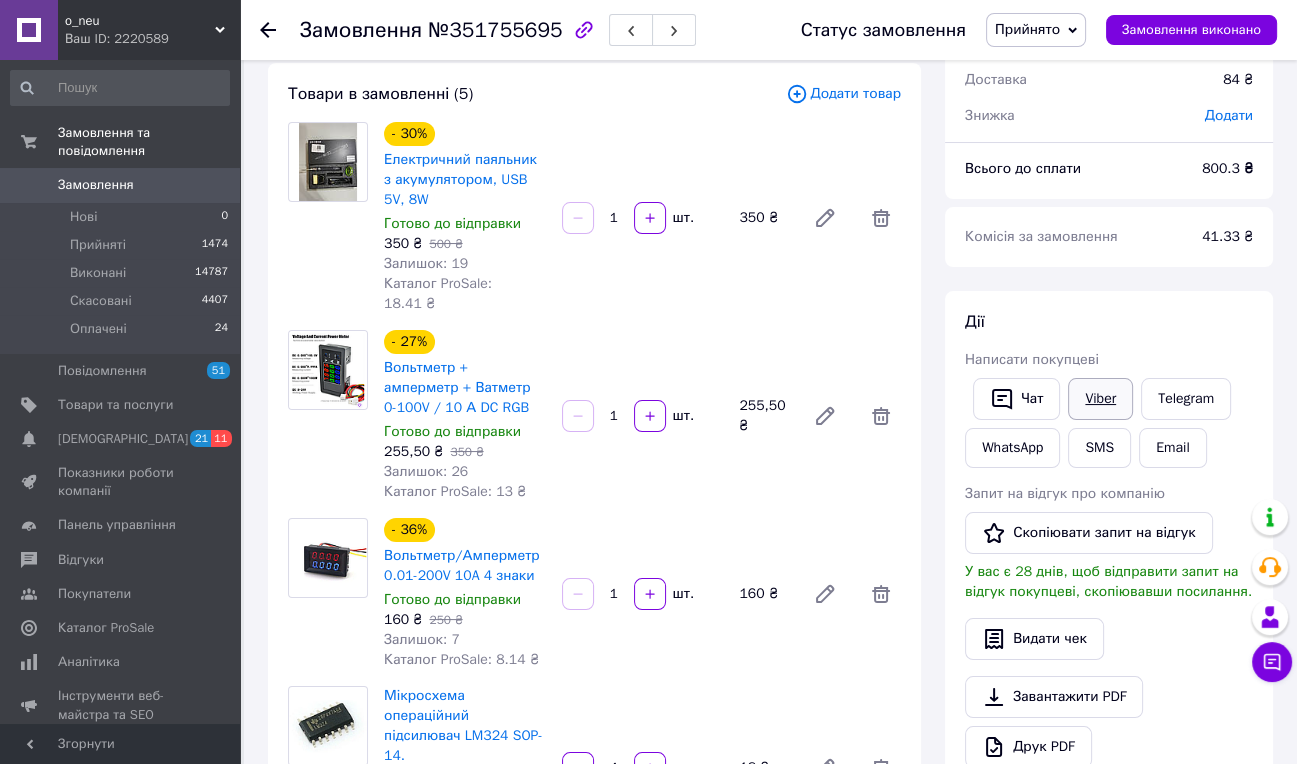 click on "Viber" at bounding box center [1100, 399] 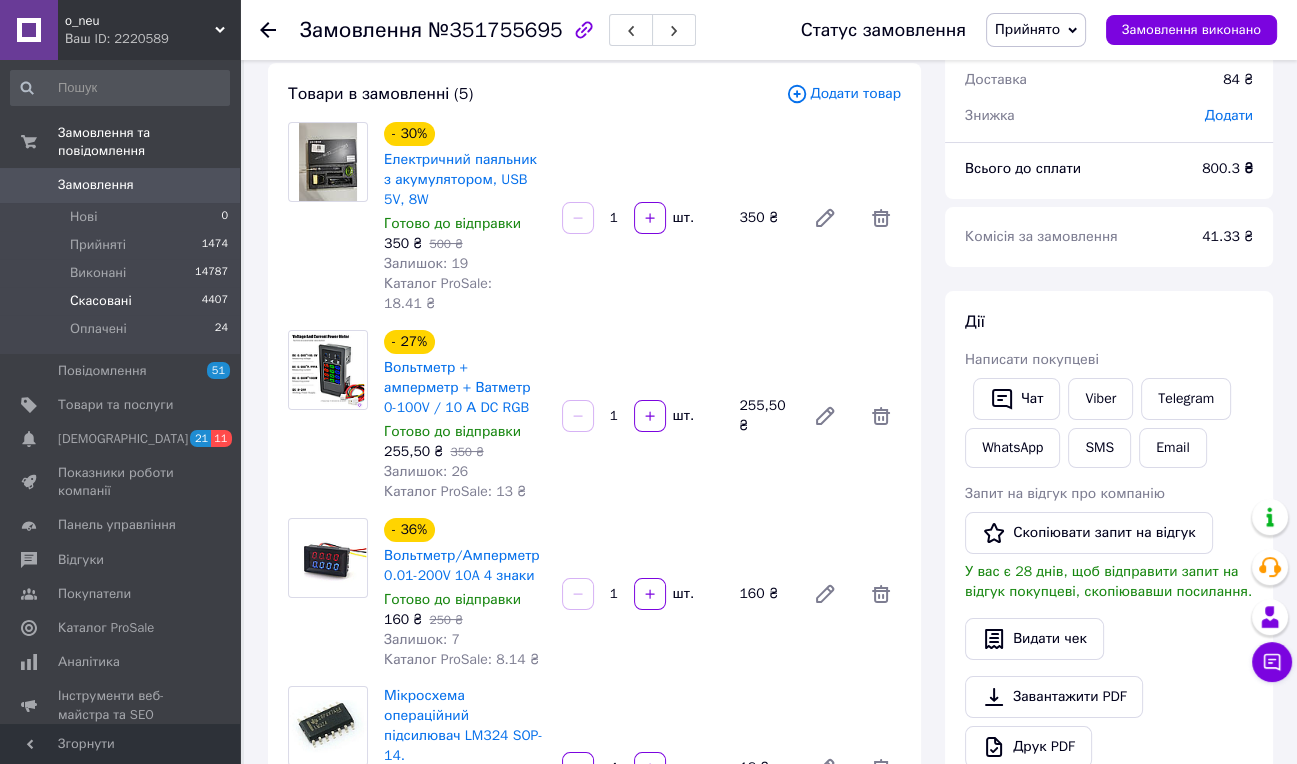 scroll, scrollTop: 0, scrollLeft: 0, axis: both 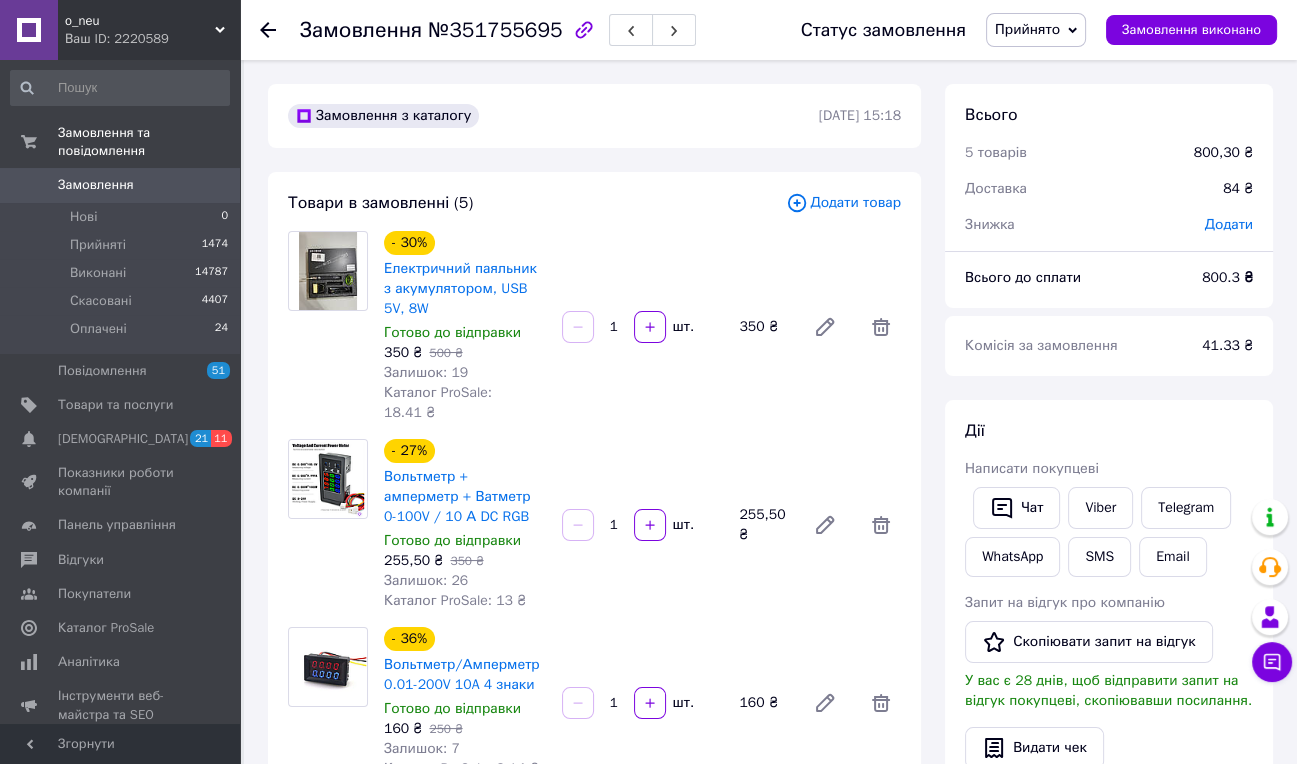 click on "Замовлення" at bounding box center [121, 185] 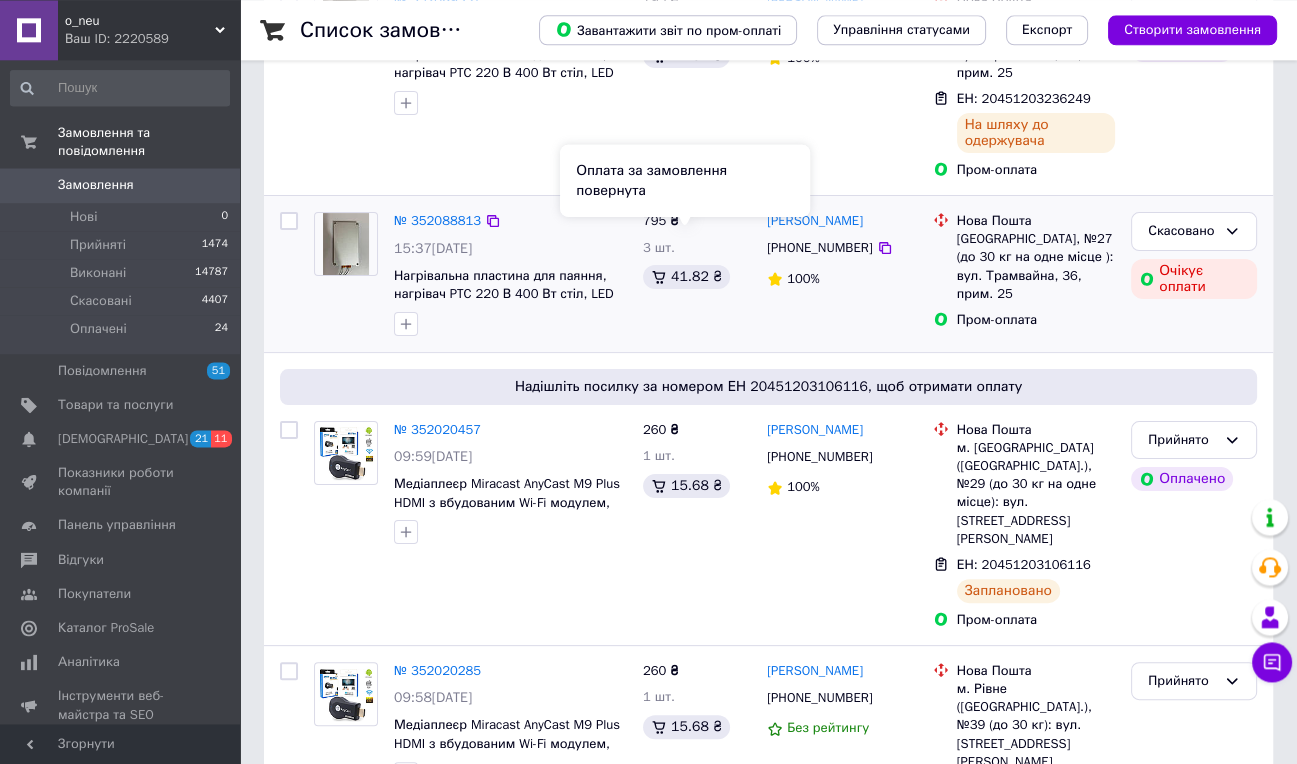scroll, scrollTop: 421, scrollLeft: 0, axis: vertical 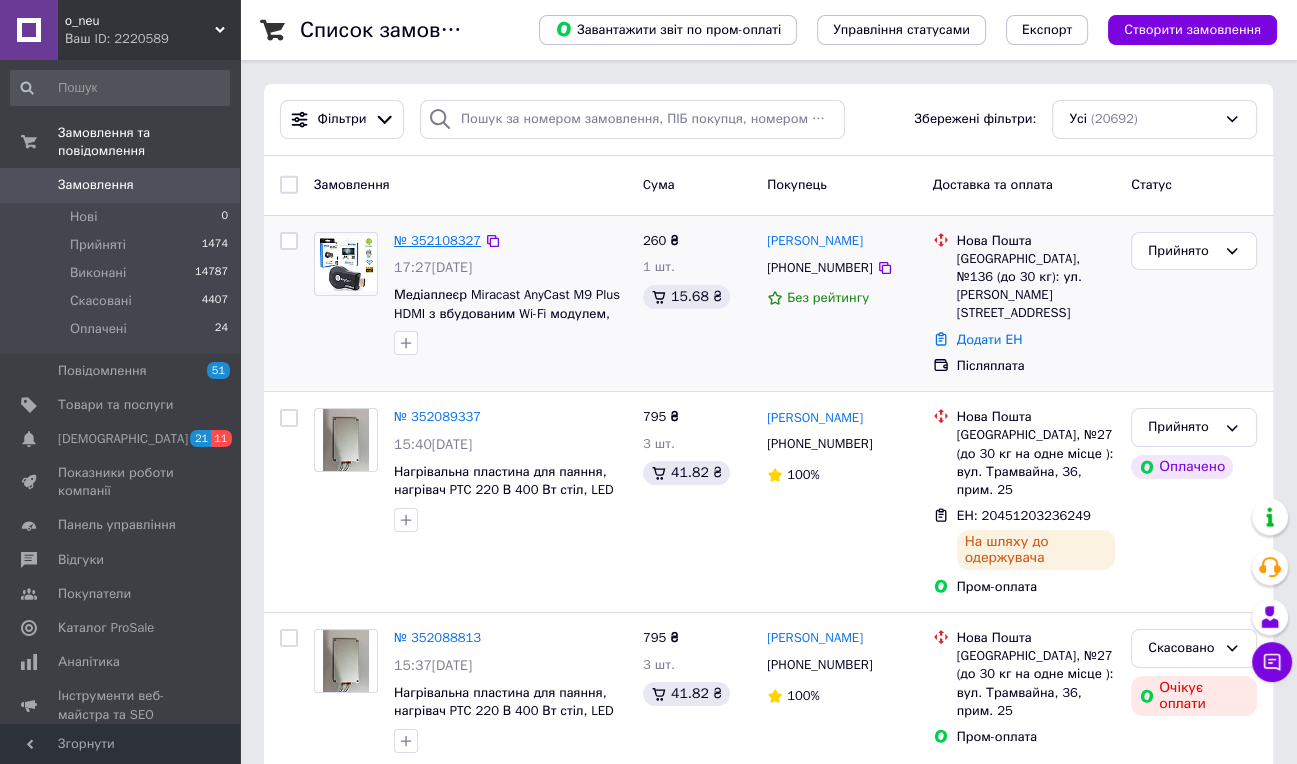 click on "№ 352108327" at bounding box center (437, 240) 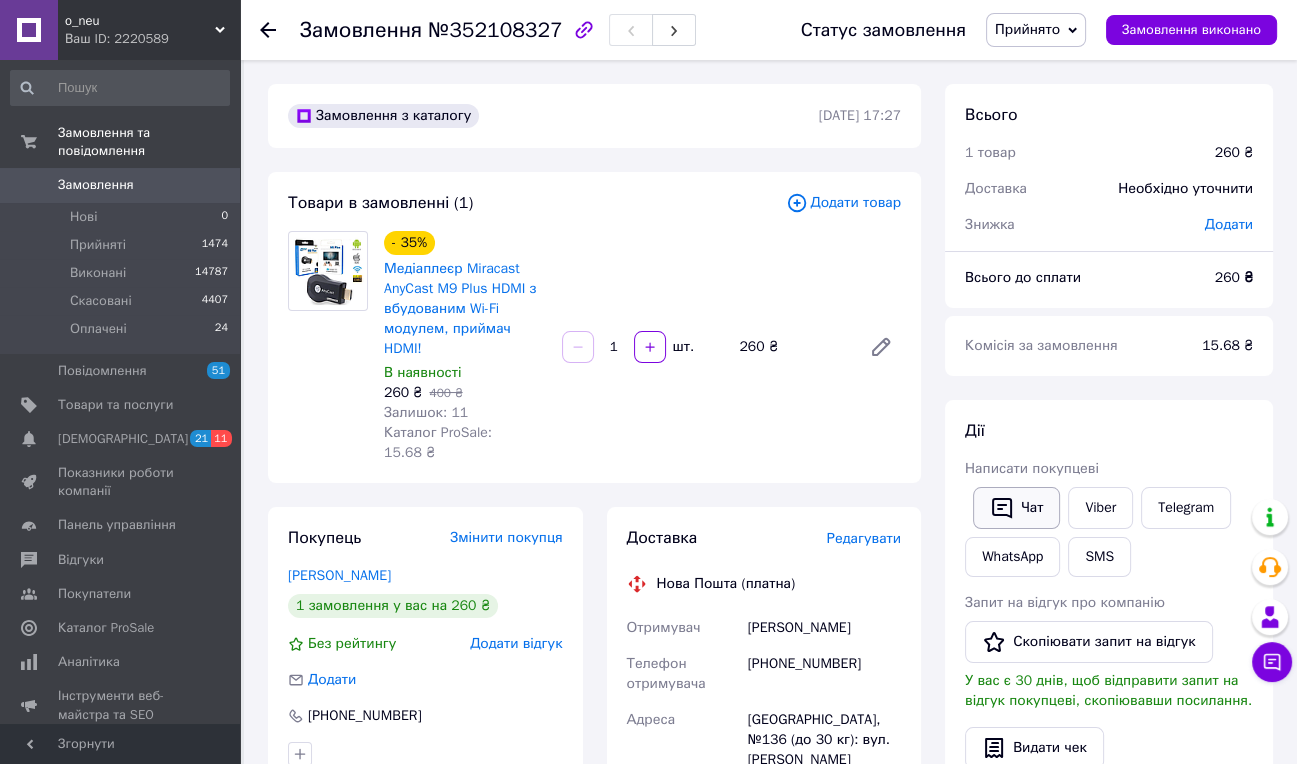 click on "Чат" at bounding box center [1016, 508] 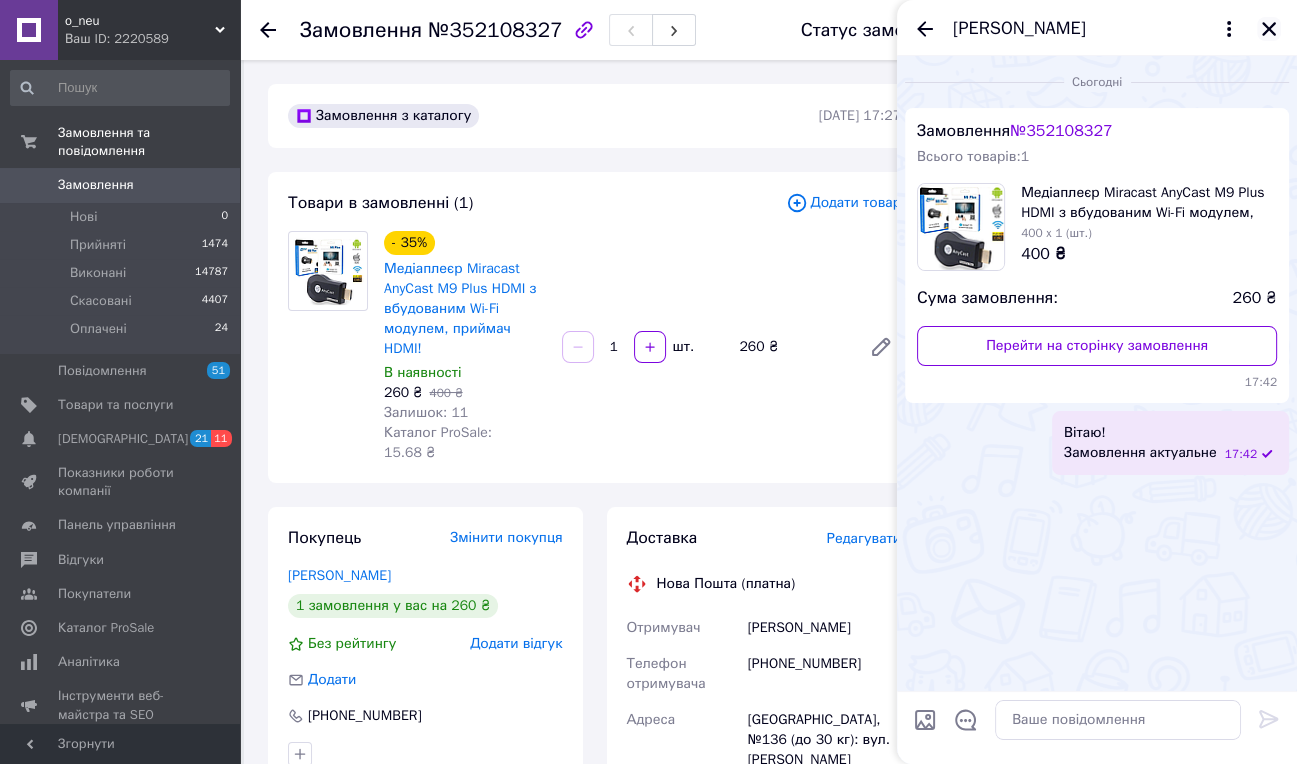 click at bounding box center [1269, 29] 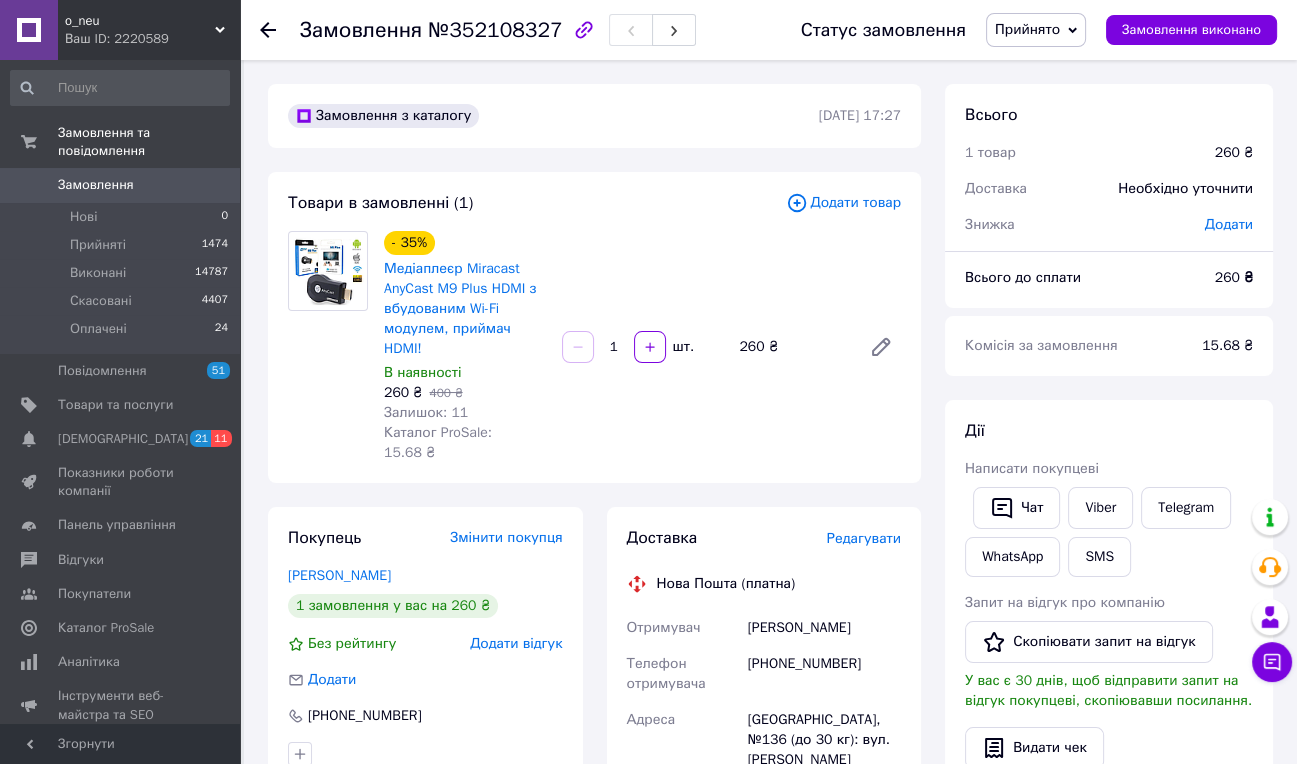 click on "Замовлення" at bounding box center (121, 185) 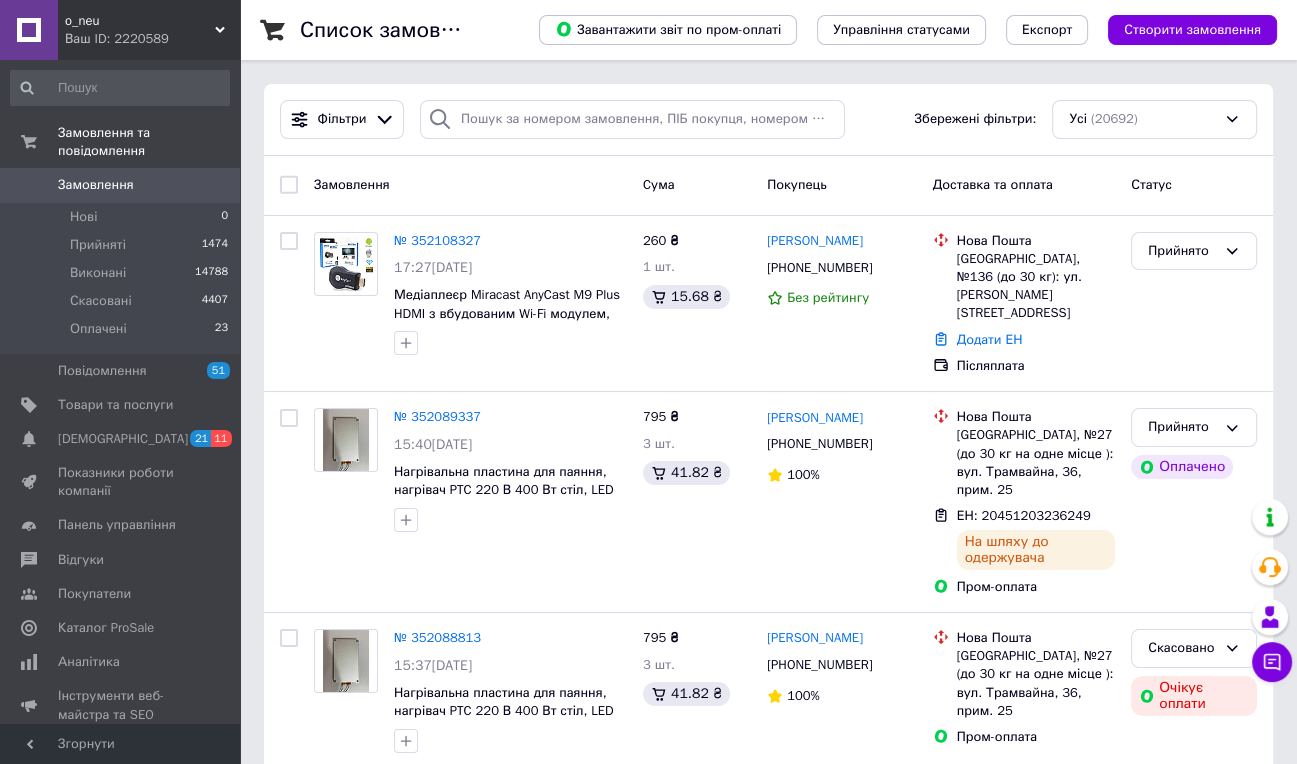 click on "Замовлення" at bounding box center (96, 185) 